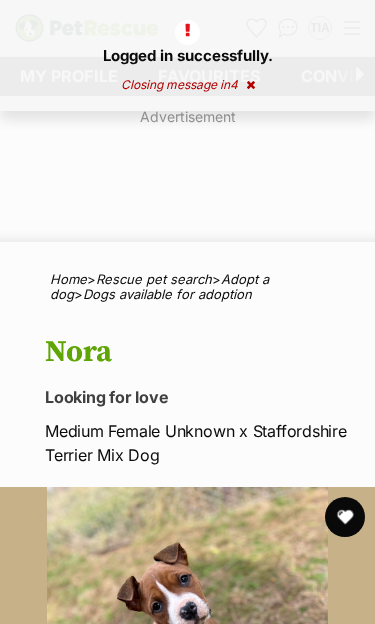 scroll, scrollTop: 0, scrollLeft: 0, axis: both 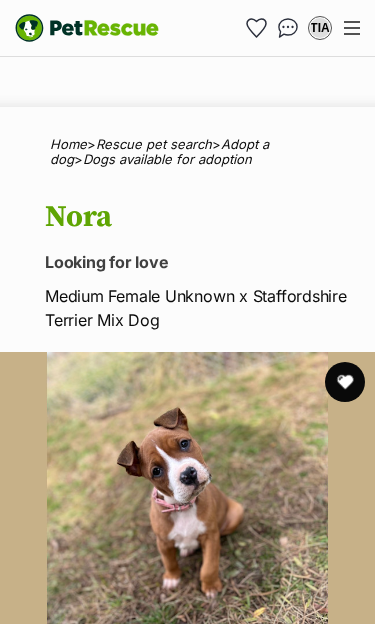 click at bounding box center (345, 382) 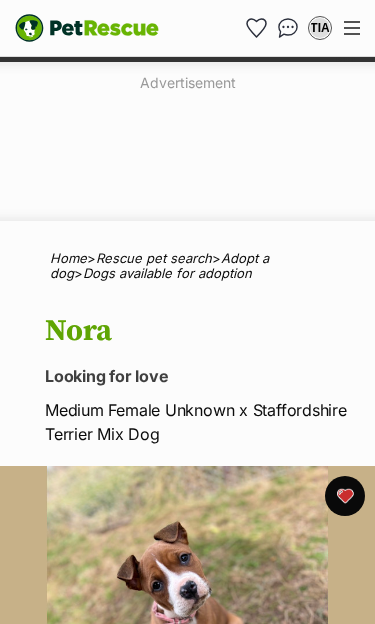 scroll, scrollTop: 0, scrollLeft: 0, axis: both 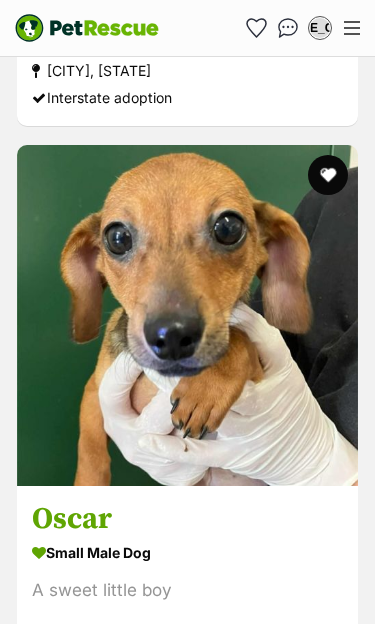 click at bounding box center (187, 315) 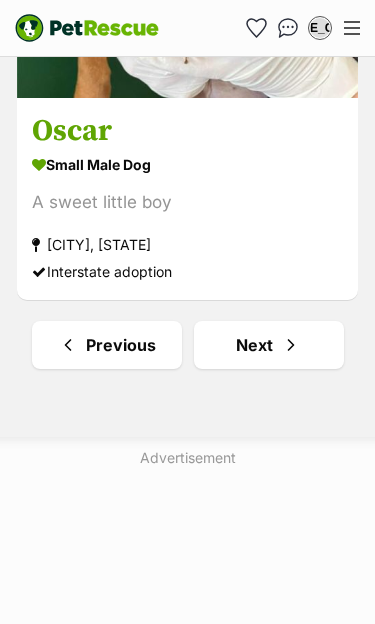 scroll, scrollTop: 12415, scrollLeft: 0, axis: vertical 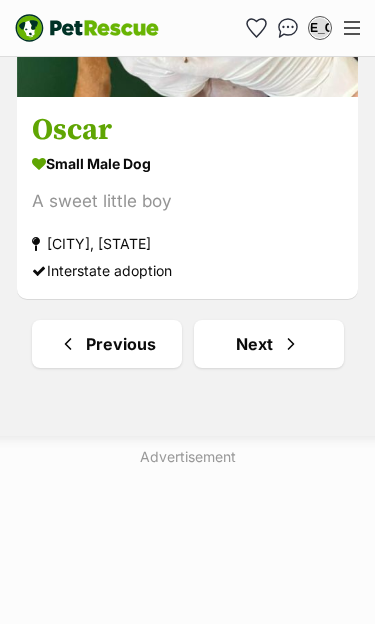 click at bounding box center (291, 344) 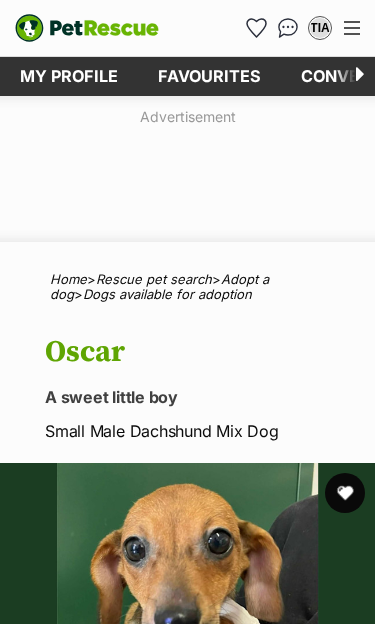 scroll, scrollTop: 0, scrollLeft: 0, axis: both 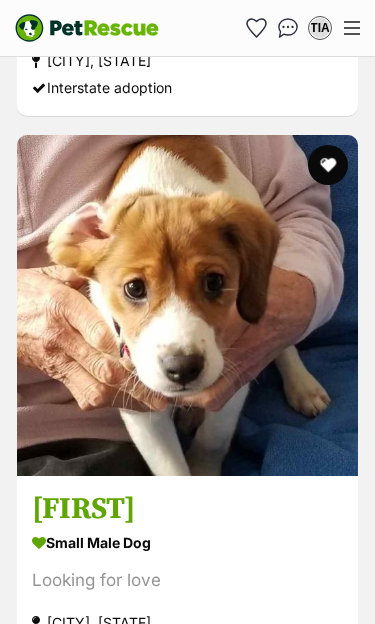 click at bounding box center [187, 305] 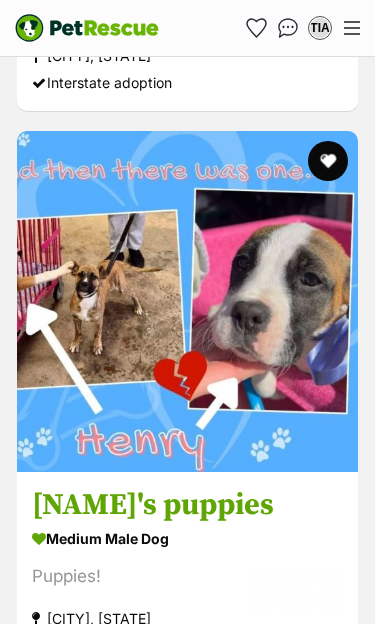 scroll, scrollTop: 0, scrollLeft: 0, axis: both 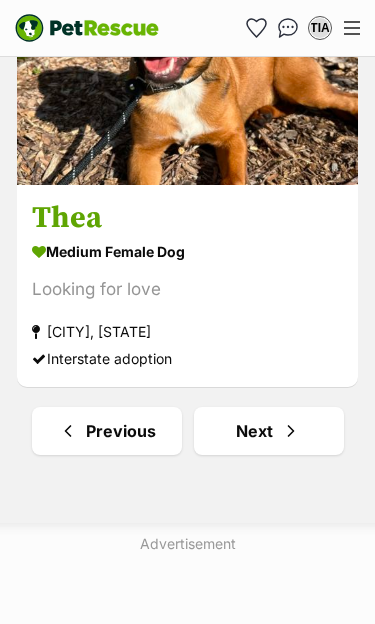 click at bounding box center (291, 431) 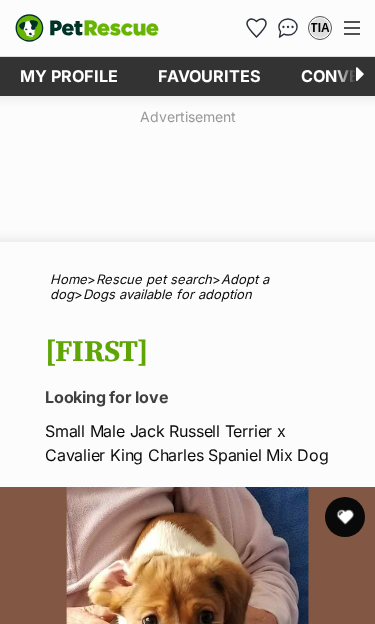 scroll, scrollTop: 0, scrollLeft: 0, axis: both 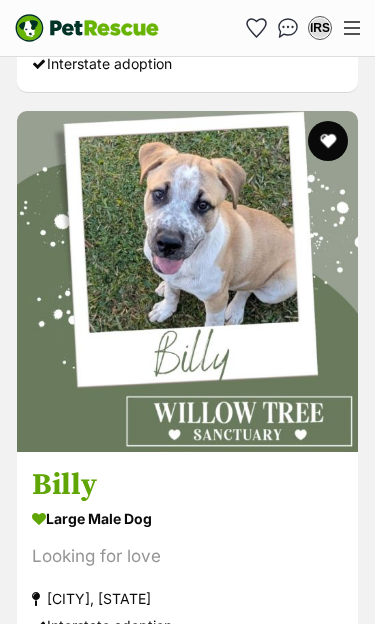 click at bounding box center [187, 281] 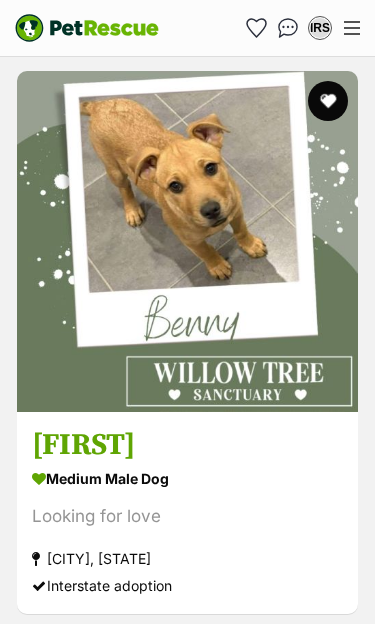 scroll, scrollTop: 10164, scrollLeft: 0, axis: vertical 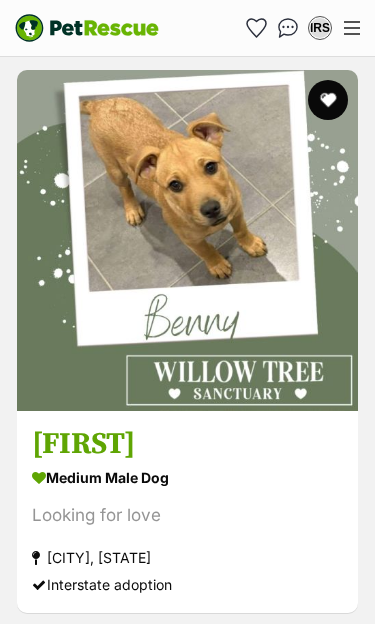 click at bounding box center (187, 240) 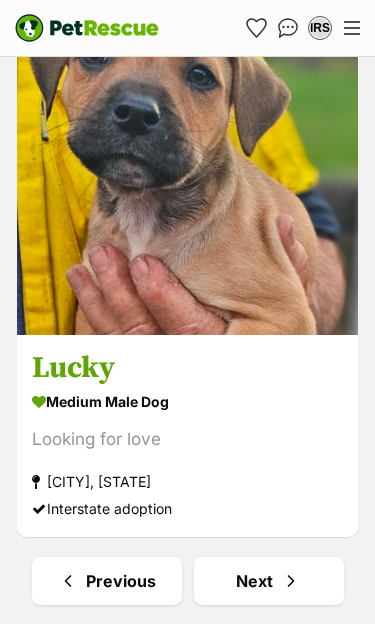 scroll, scrollTop: 11929, scrollLeft: 0, axis: vertical 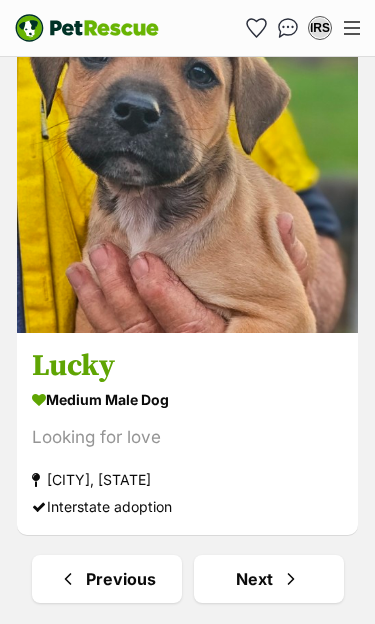 click at bounding box center (291, 579) 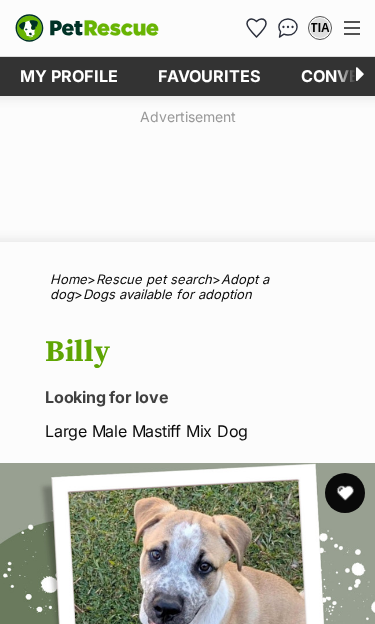 scroll, scrollTop: 0, scrollLeft: 0, axis: both 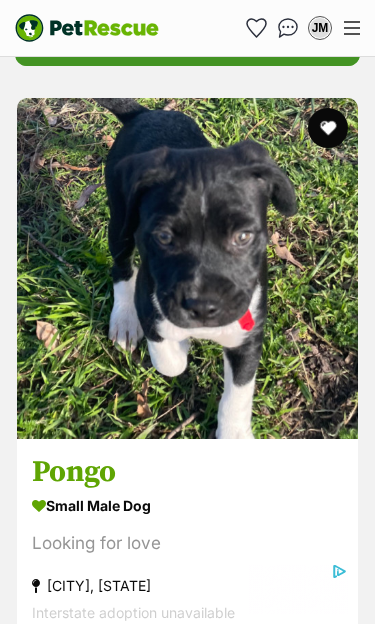 click at bounding box center [187, 268] 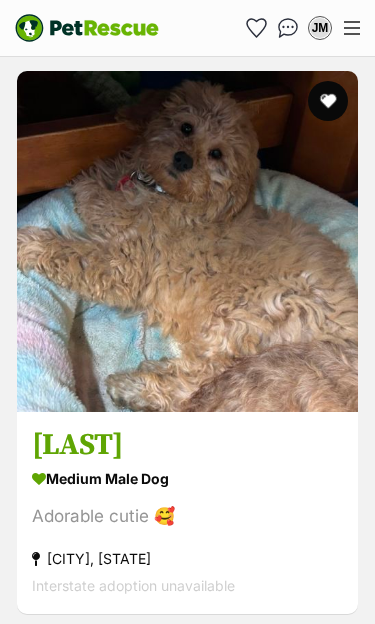 scroll, scrollTop: 0, scrollLeft: 0, axis: both 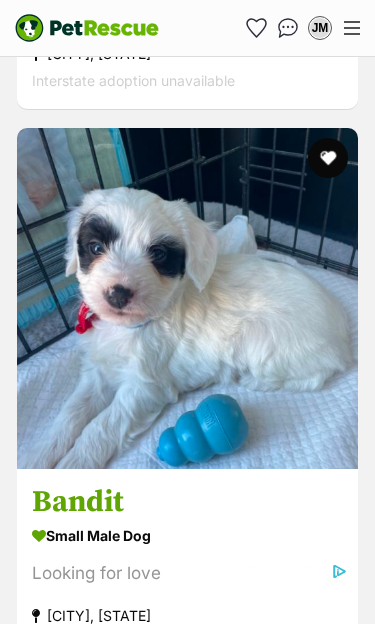 click at bounding box center [187, 298] 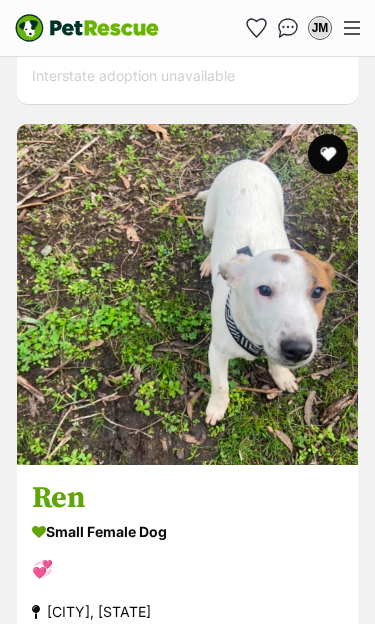 scroll, scrollTop: 0, scrollLeft: 0, axis: both 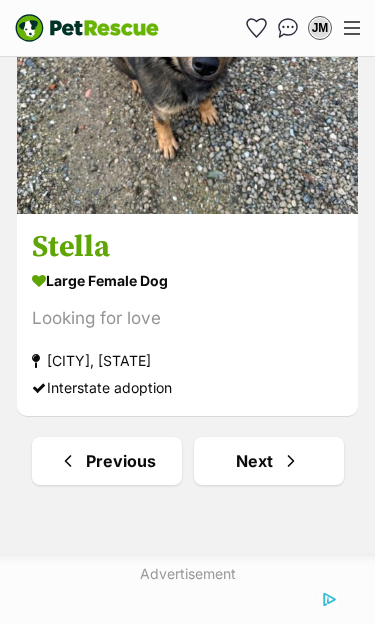click at bounding box center (291, 461) 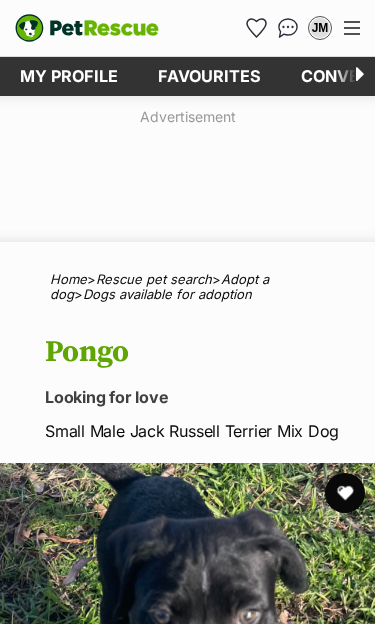 scroll, scrollTop: 0, scrollLeft: 0, axis: both 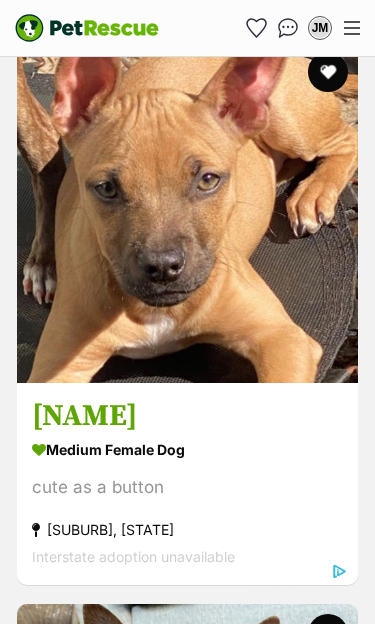 click at bounding box center [187, 212] 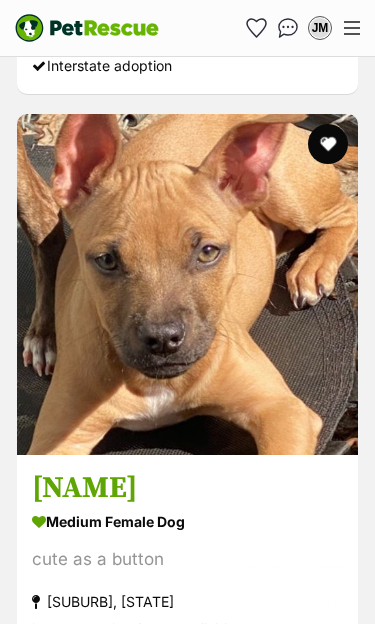 scroll, scrollTop: 3689, scrollLeft: 0, axis: vertical 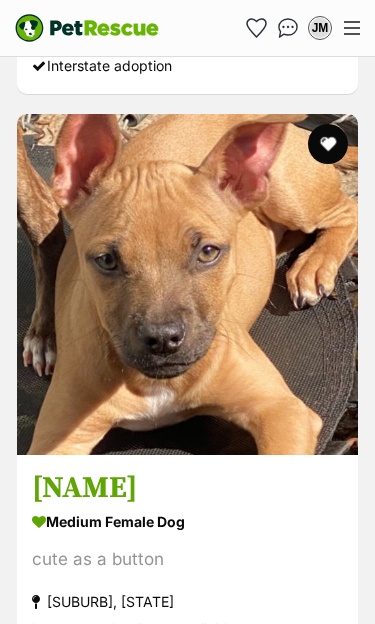 click at bounding box center [328, 144] 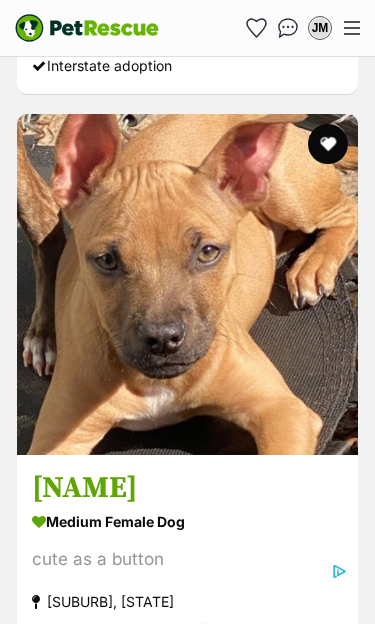 scroll, scrollTop: 0, scrollLeft: 0, axis: both 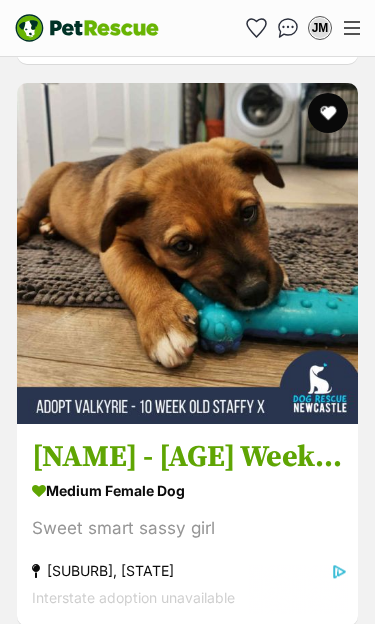 click at bounding box center (328, 113) 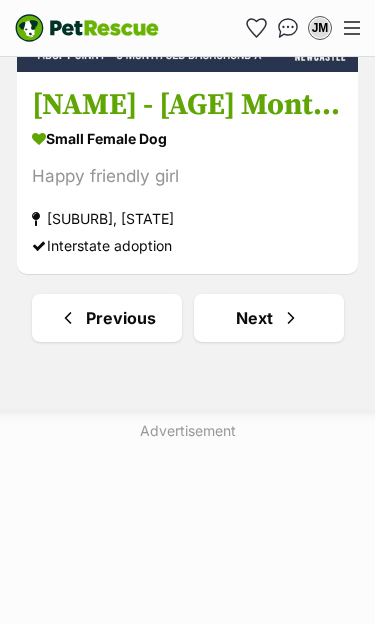 scroll, scrollTop: 12143, scrollLeft: 0, axis: vertical 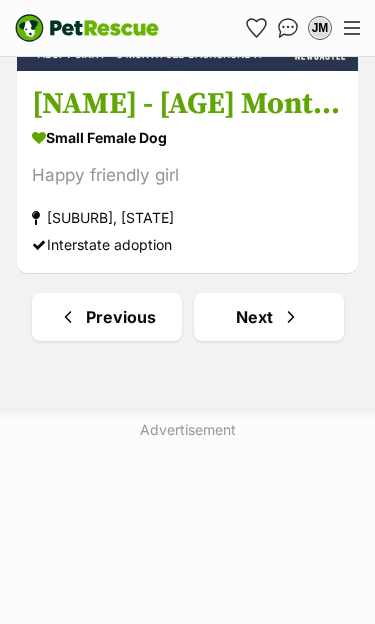 click on "Next" at bounding box center [269, 317] 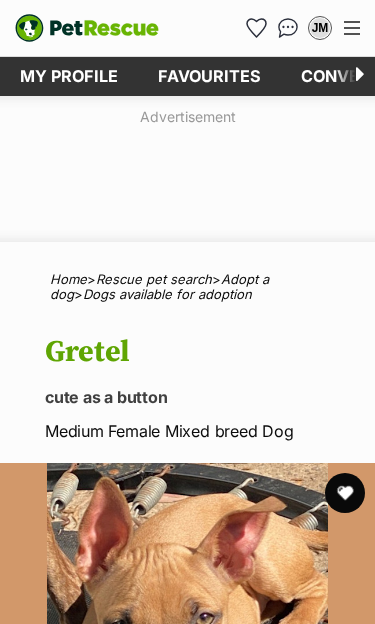 scroll, scrollTop: 0, scrollLeft: 0, axis: both 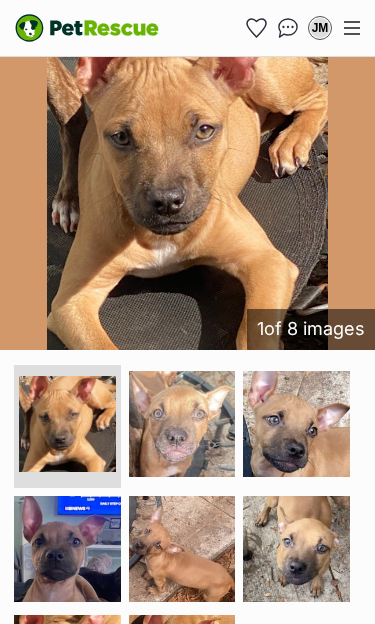 click at bounding box center (296, 424) 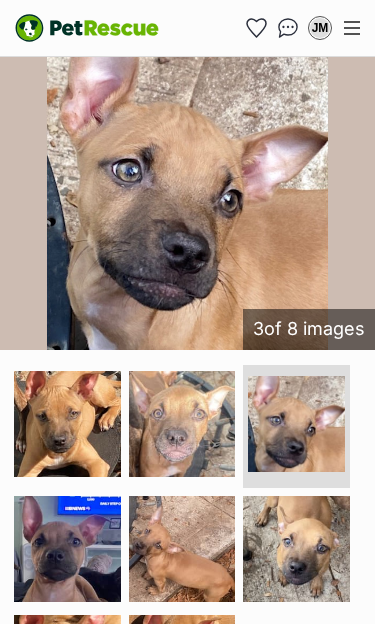 click at bounding box center (296, 549) 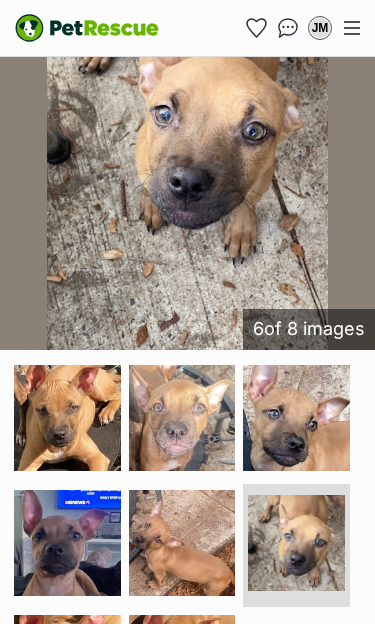 click at bounding box center (182, 543) 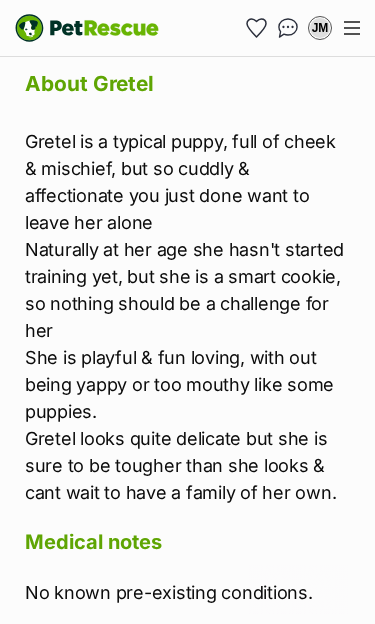 scroll, scrollTop: 2820, scrollLeft: 0, axis: vertical 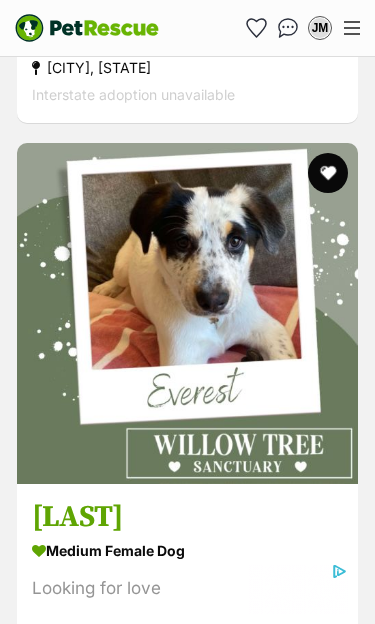 click at bounding box center (187, 313) 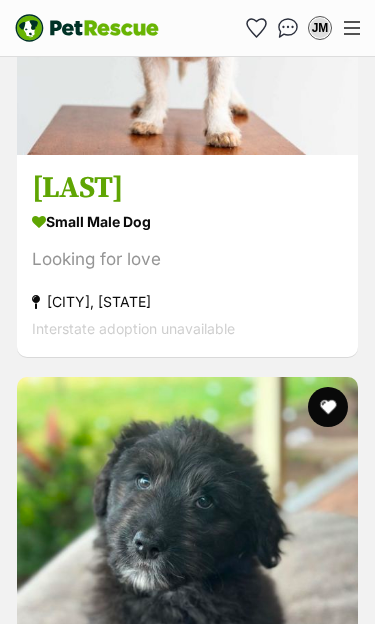 scroll, scrollTop: 0, scrollLeft: 0, axis: both 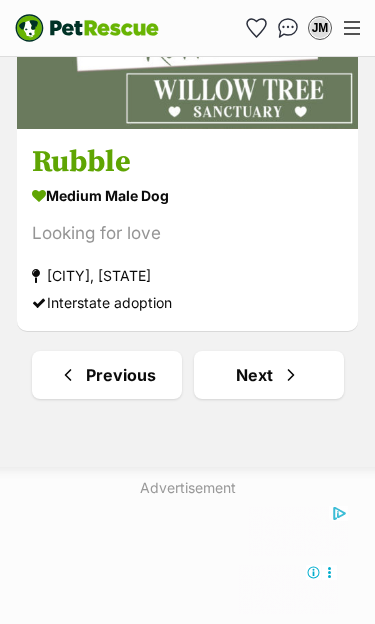 click on "Next" at bounding box center (269, 375) 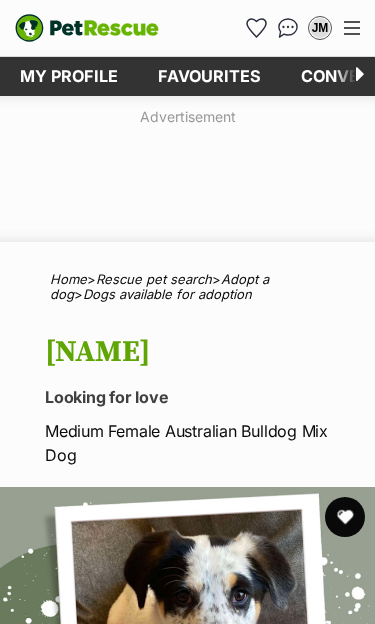 scroll, scrollTop: 0, scrollLeft: 0, axis: both 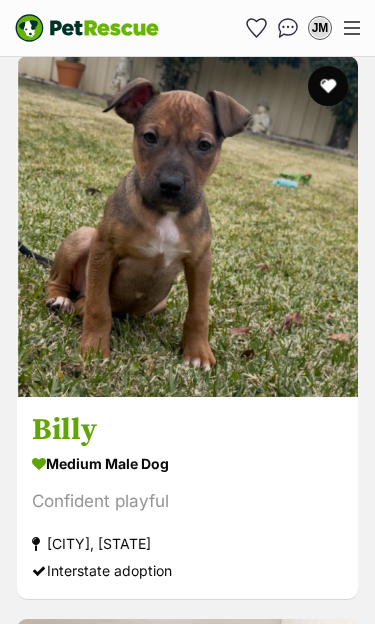 click at bounding box center [187, 226] 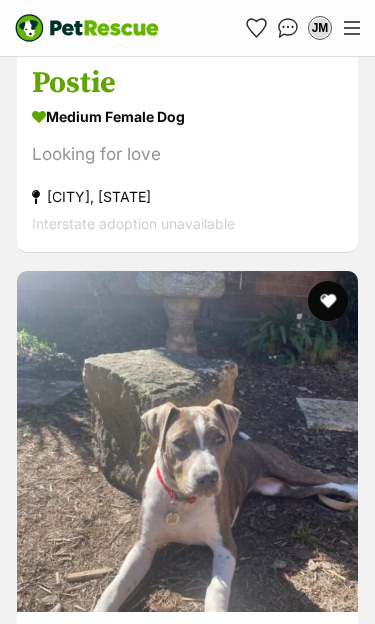scroll, scrollTop: 4934, scrollLeft: 0, axis: vertical 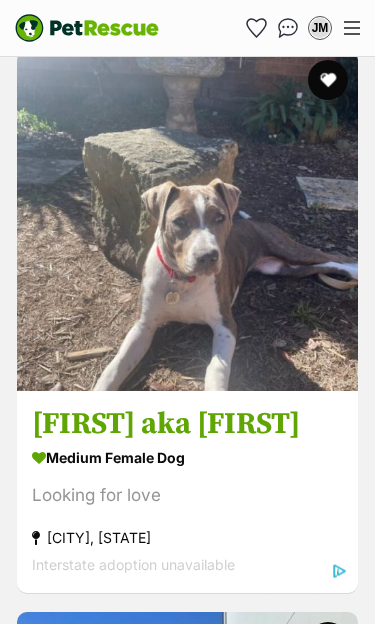 click at bounding box center (187, 220) 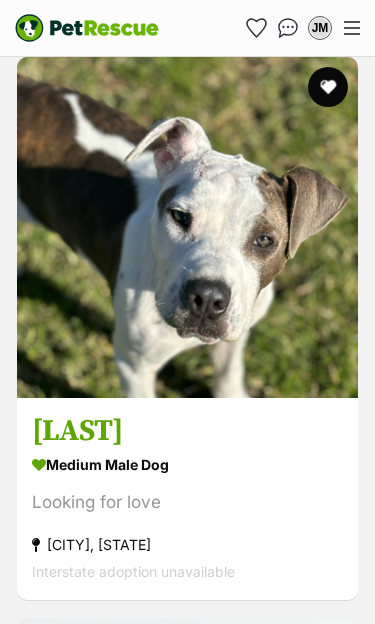 scroll, scrollTop: 0, scrollLeft: 0, axis: both 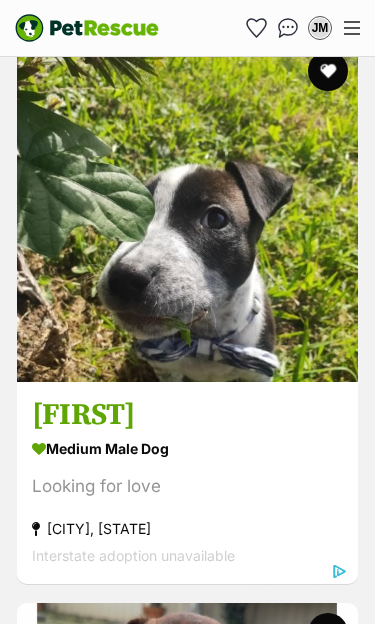 click at bounding box center (187, 211) 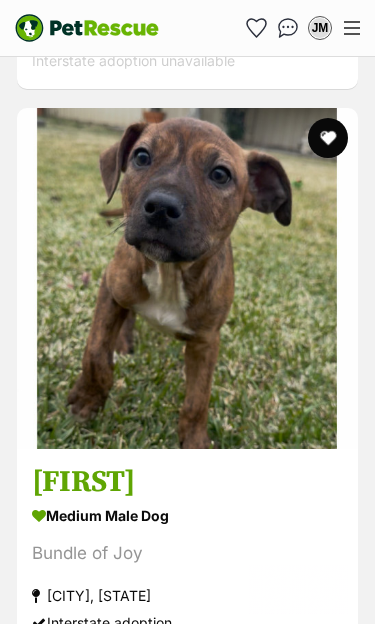 scroll, scrollTop: 9204, scrollLeft: 0, axis: vertical 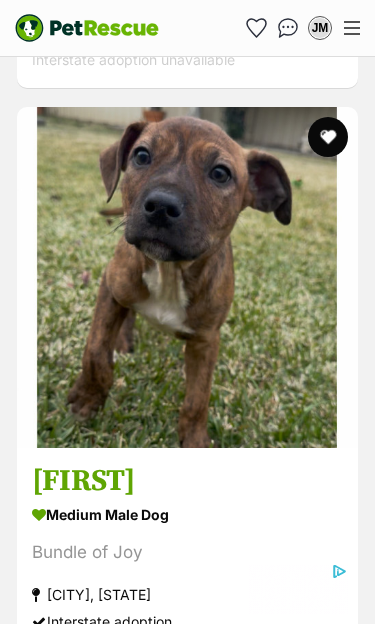 click at bounding box center (187, 277) 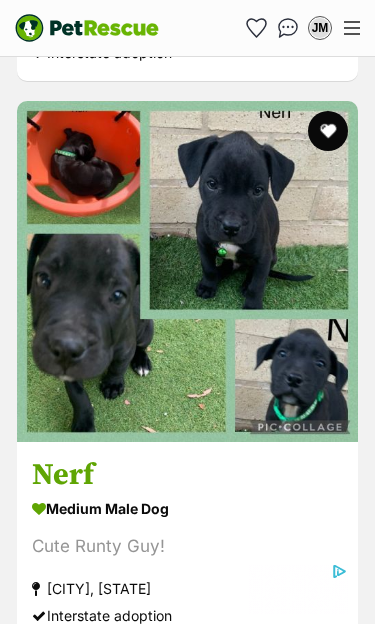 scroll, scrollTop: 9778, scrollLeft: 0, axis: vertical 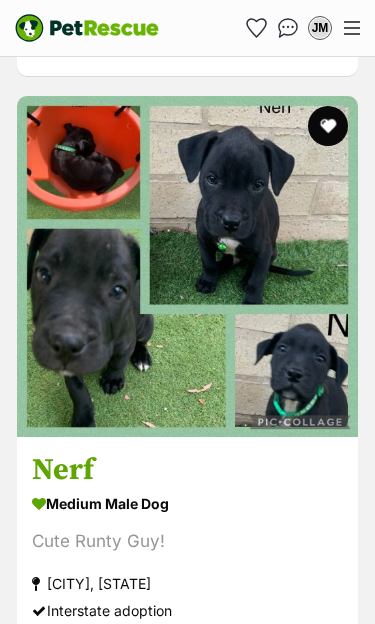 click at bounding box center [187, 266] 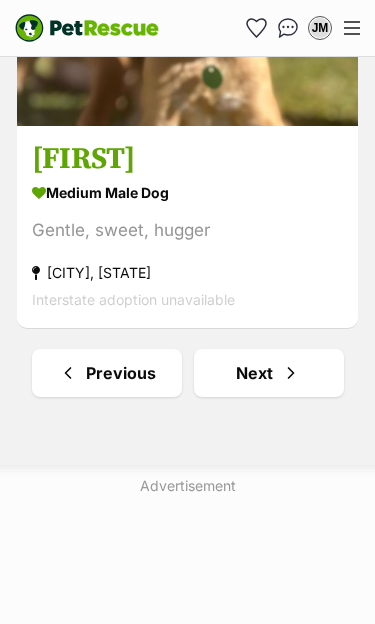 scroll, scrollTop: 12355, scrollLeft: 0, axis: vertical 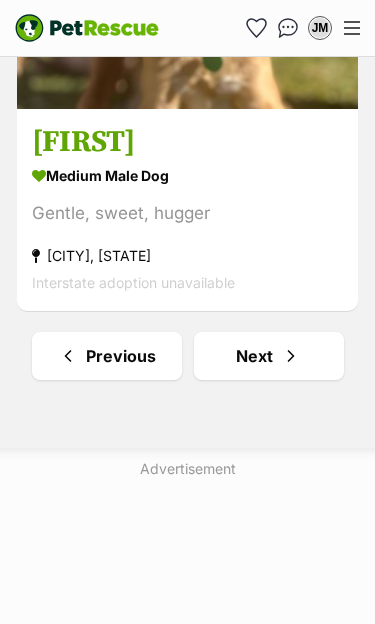 click on "Next" at bounding box center (269, 356) 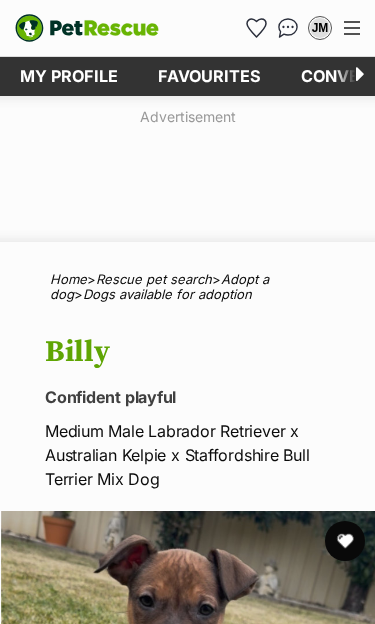 scroll, scrollTop: 0, scrollLeft: 0, axis: both 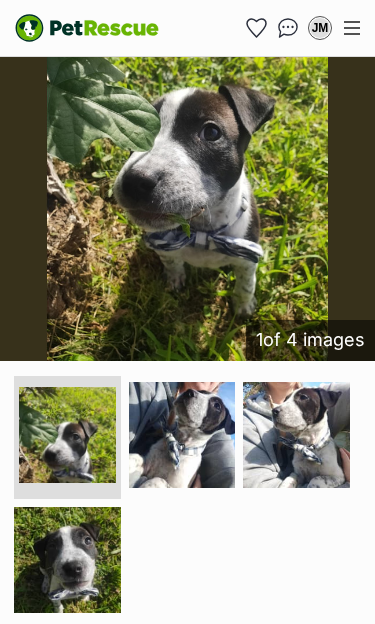 click at bounding box center [296, 435] 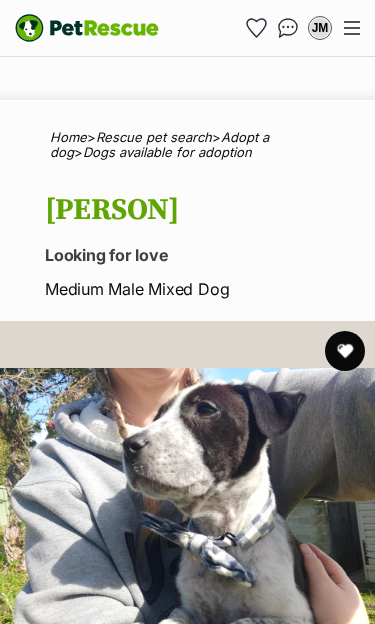 scroll, scrollTop: 0, scrollLeft: 0, axis: both 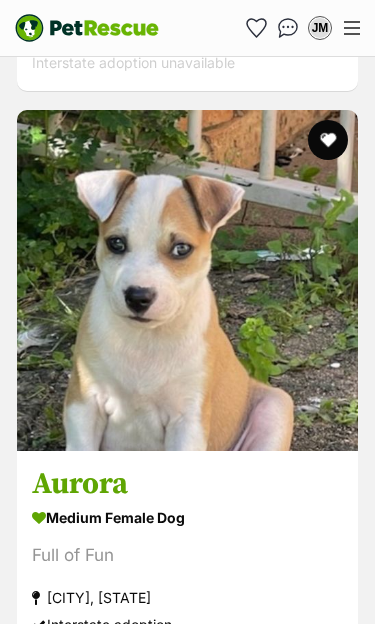 click at bounding box center (328, 140) 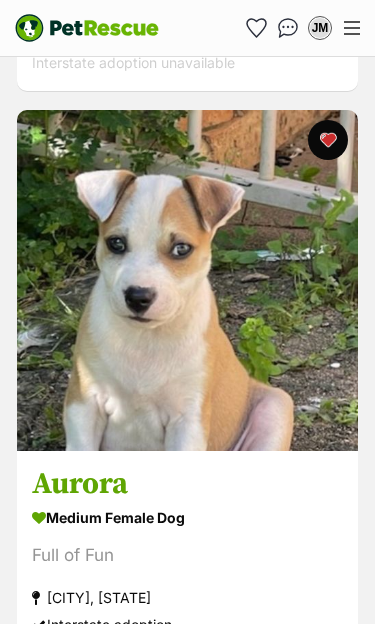click at bounding box center [187, 280] 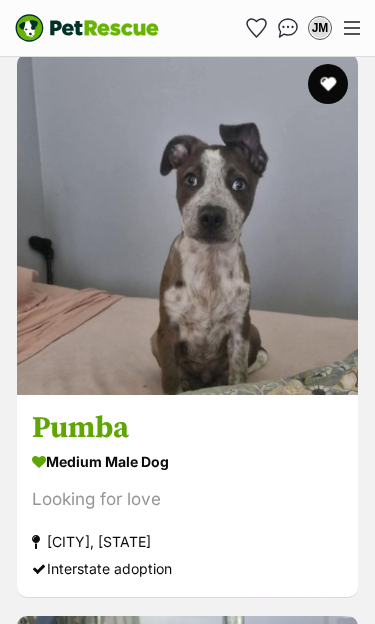 scroll, scrollTop: 0, scrollLeft: 0, axis: both 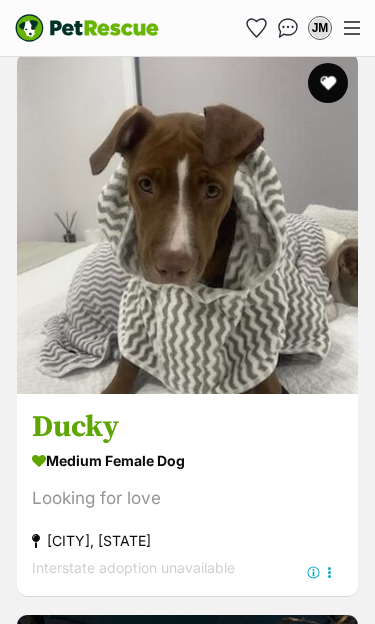click at bounding box center [187, 223] 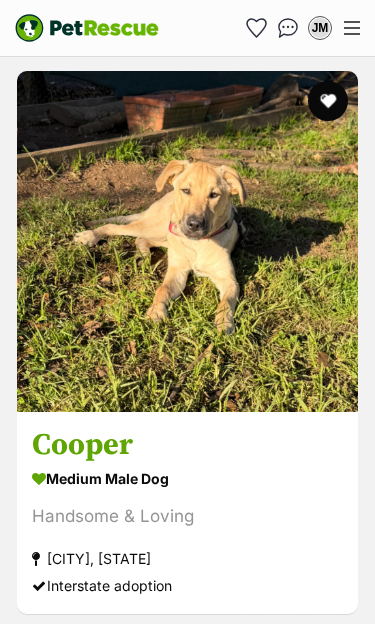 scroll, scrollTop: 0, scrollLeft: 0, axis: both 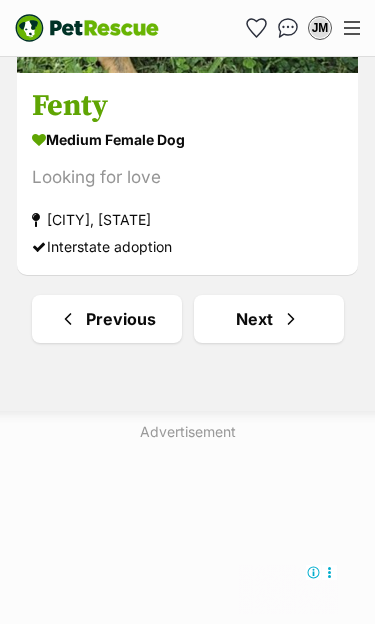 click at bounding box center (291, 319) 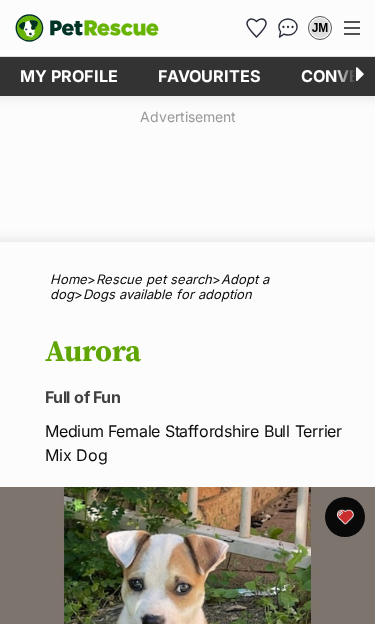 scroll, scrollTop: 0, scrollLeft: 0, axis: both 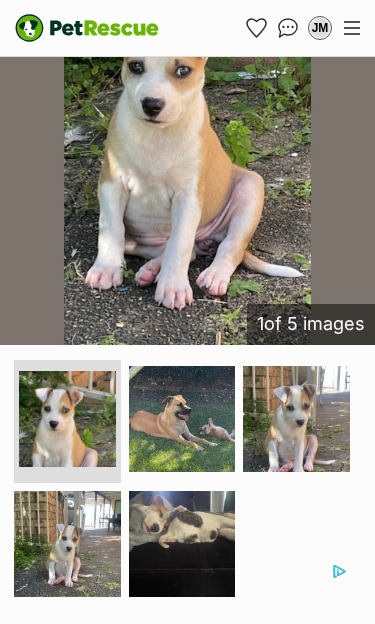 click at bounding box center (67, 419) 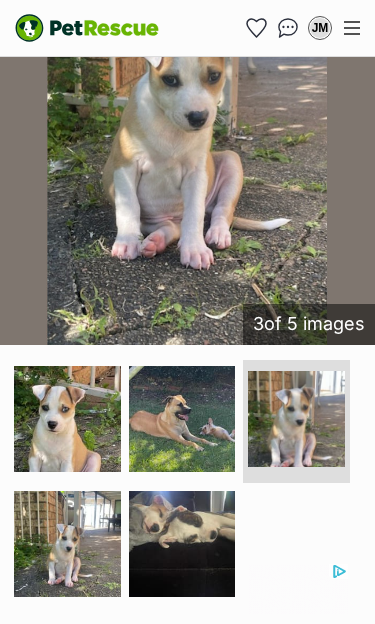click at bounding box center [182, 544] 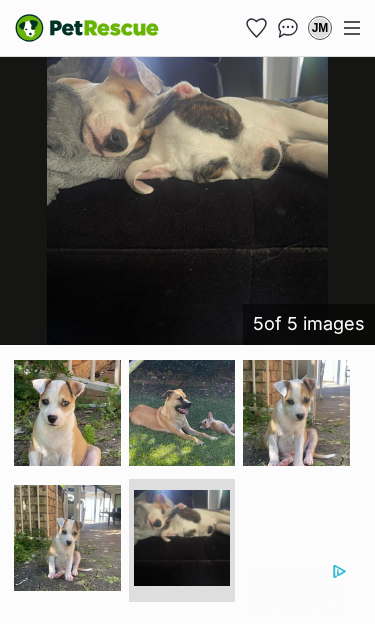 click at bounding box center [67, 538] 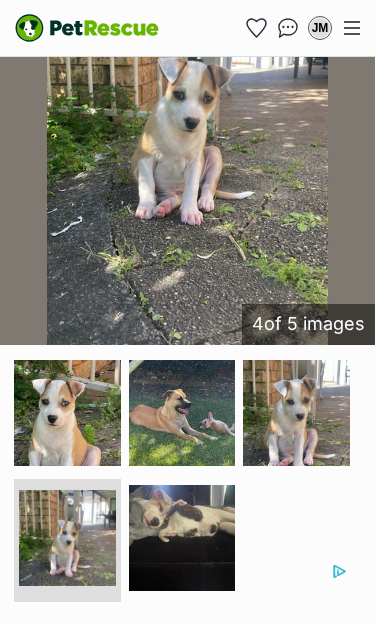 click at bounding box center [182, 413] 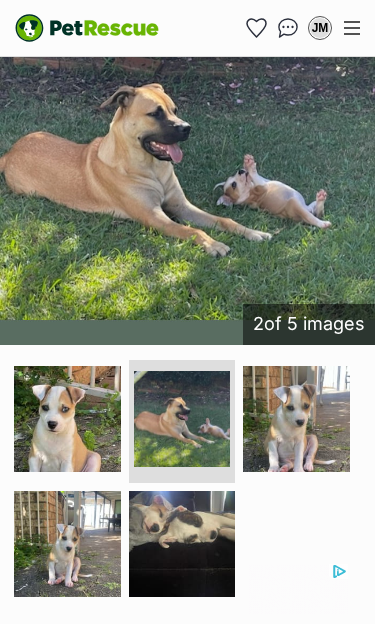 click at bounding box center (67, 419) 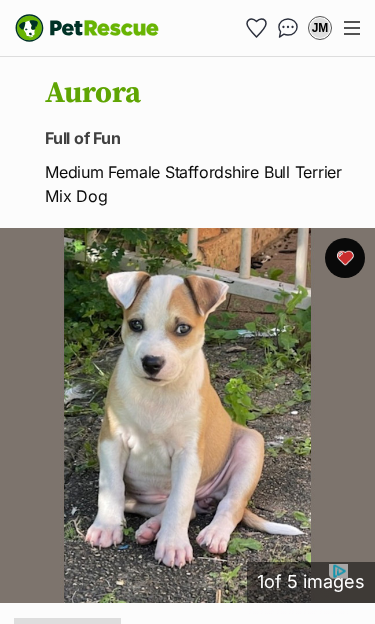 scroll, scrollTop: 252, scrollLeft: 0, axis: vertical 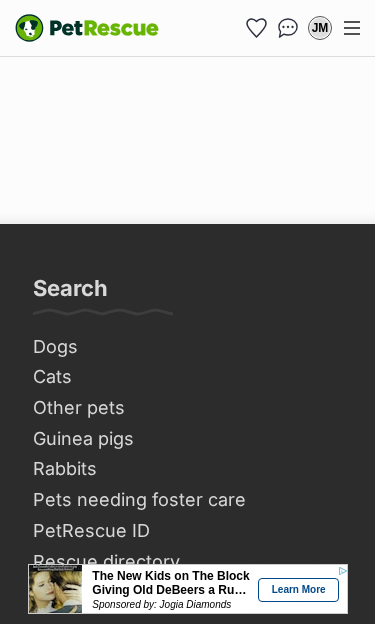 click on "Previous" at bounding box center (188, -207) 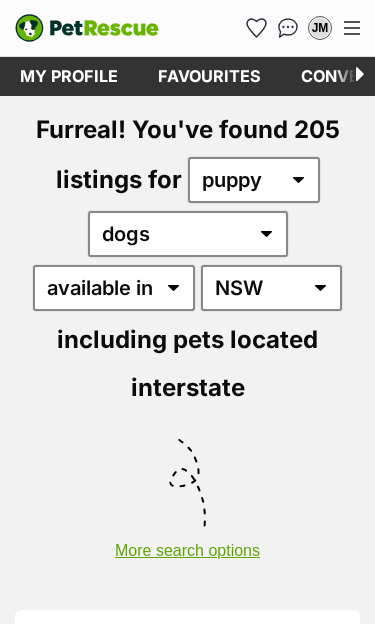 scroll, scrollTop: 0, scrollLeft: 0, axis: both 